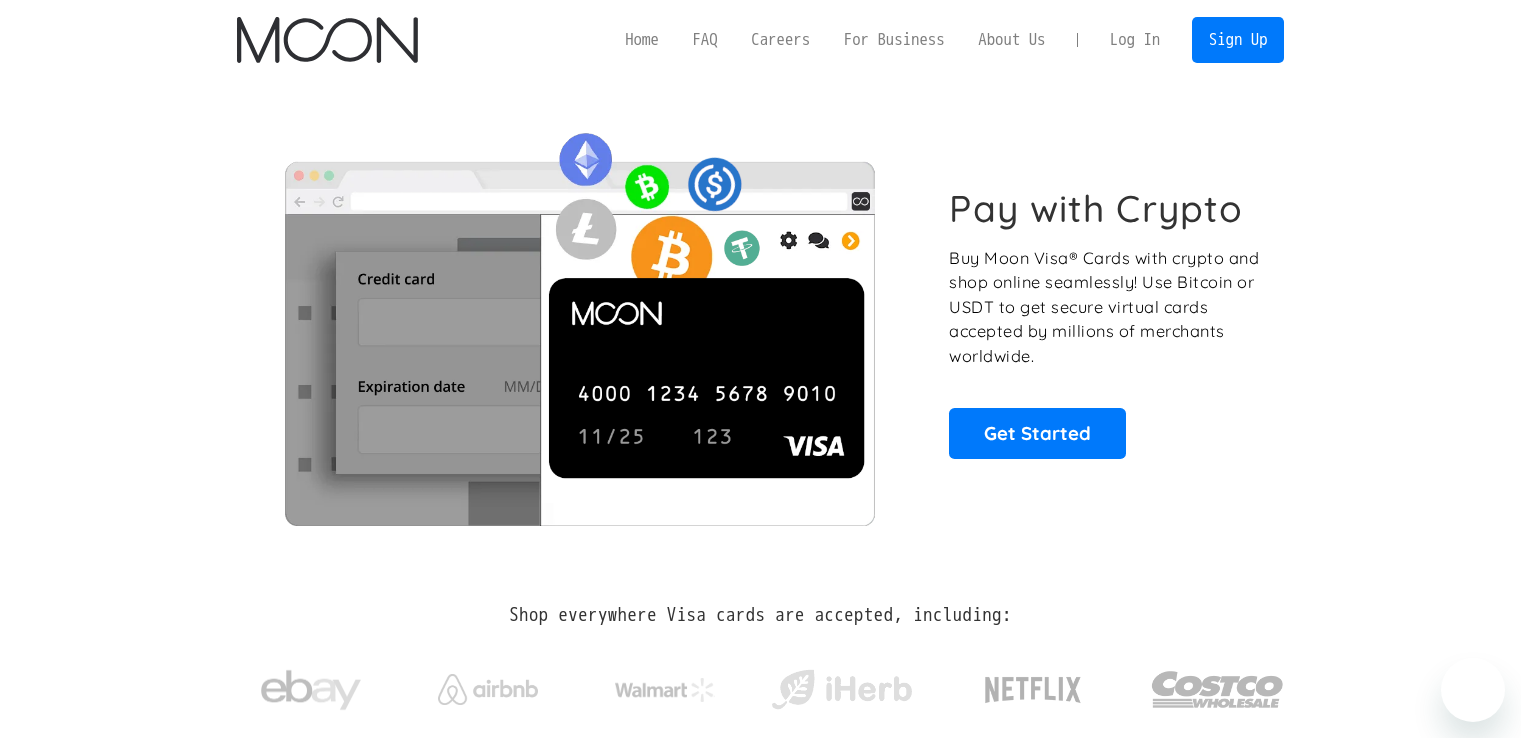scroll, scrollTop: 0, scrollLeft: 0, axis: both 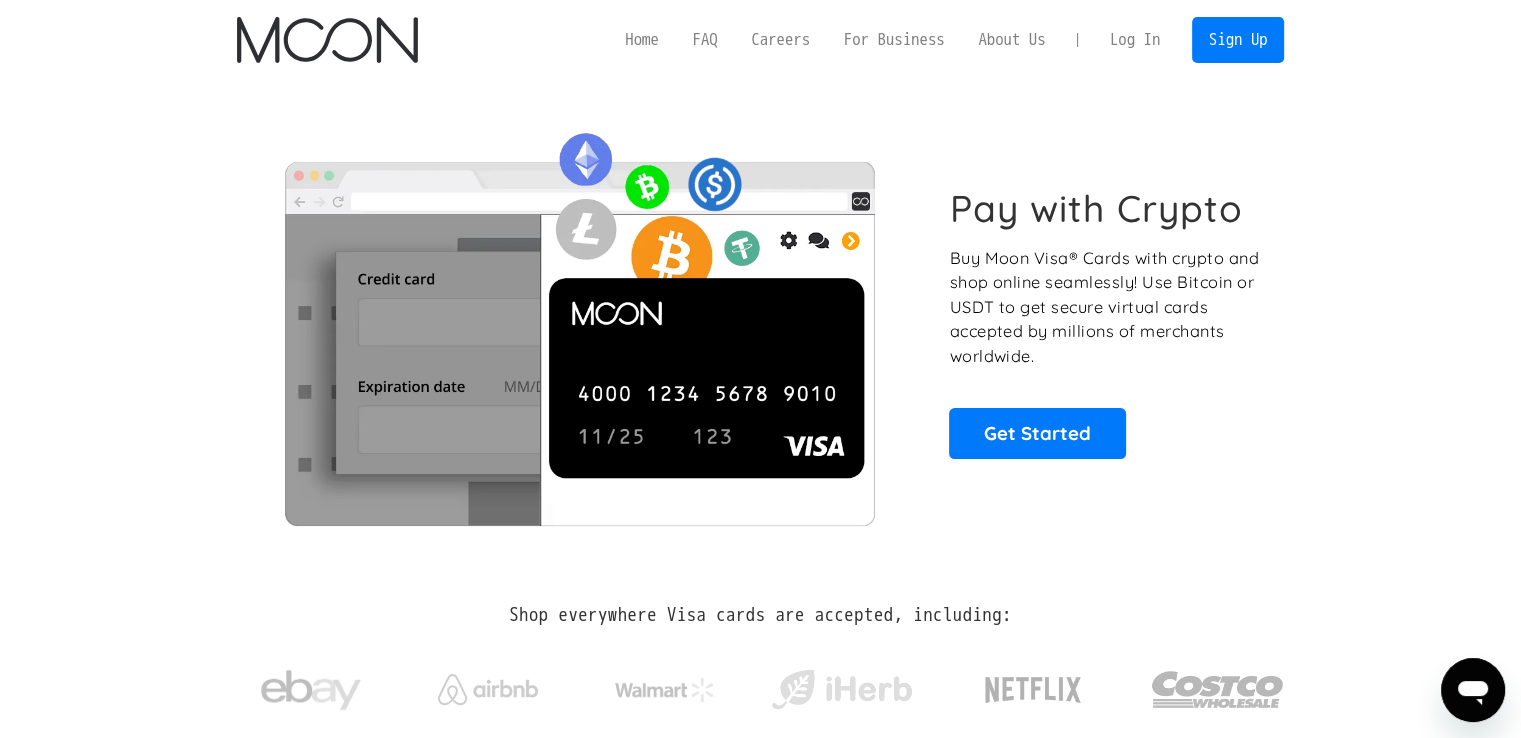 click on "Log In" at bounding box center [1135, 40] 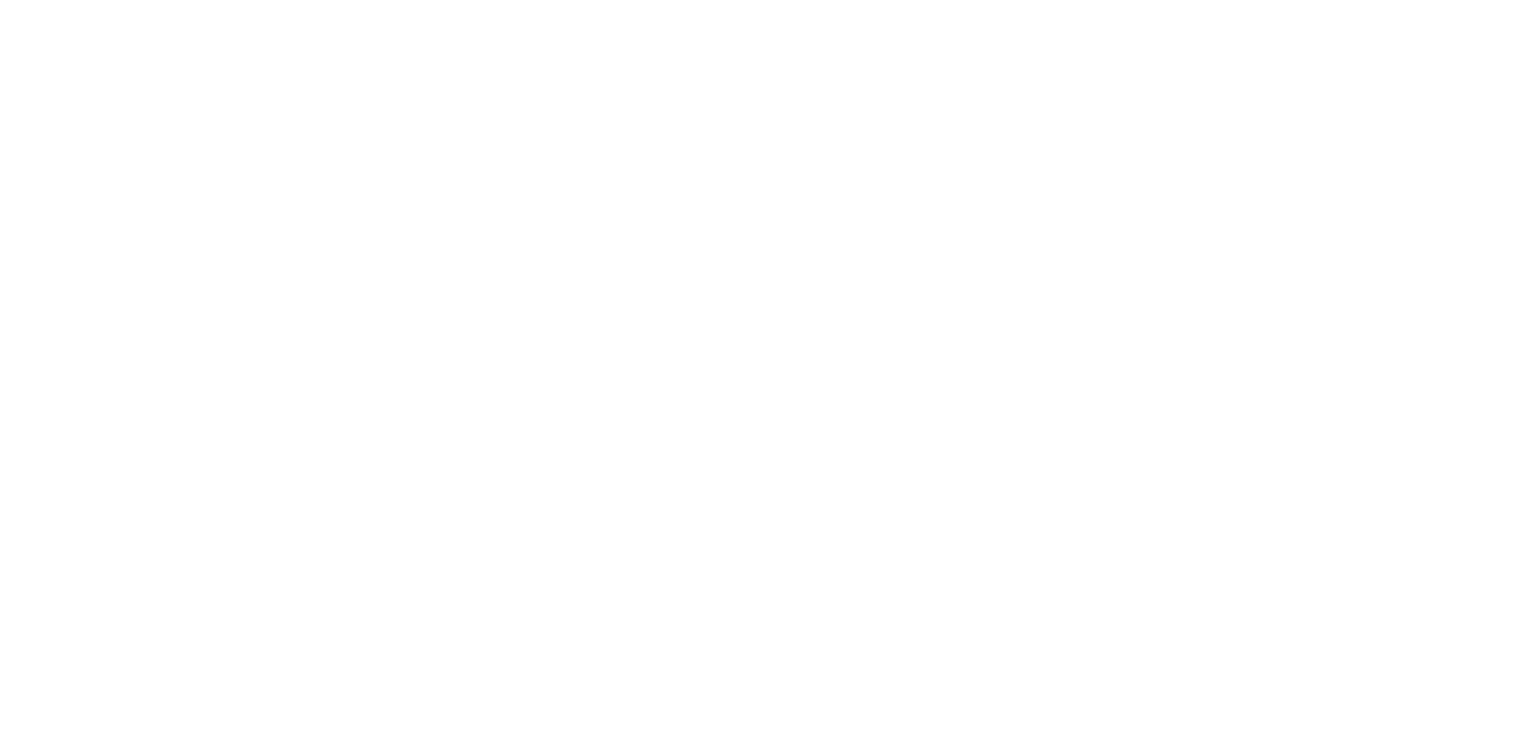scroll, scrollTop: 0, scrollLeft: 0, axis: both 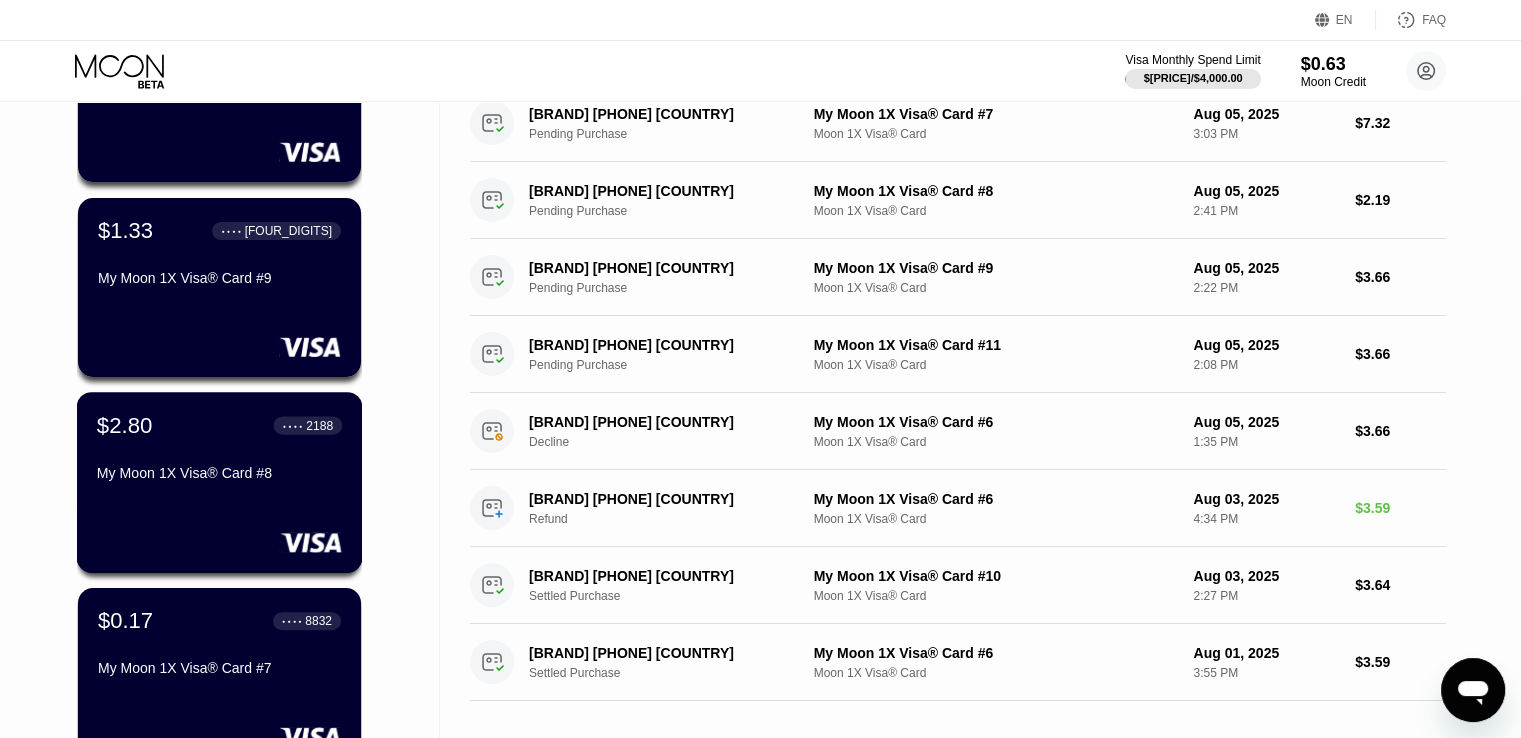 click on "$2.80 ● ● ● ● 2188 My Moon 1X Visa® Card #8" at bounding box center [219, 450] 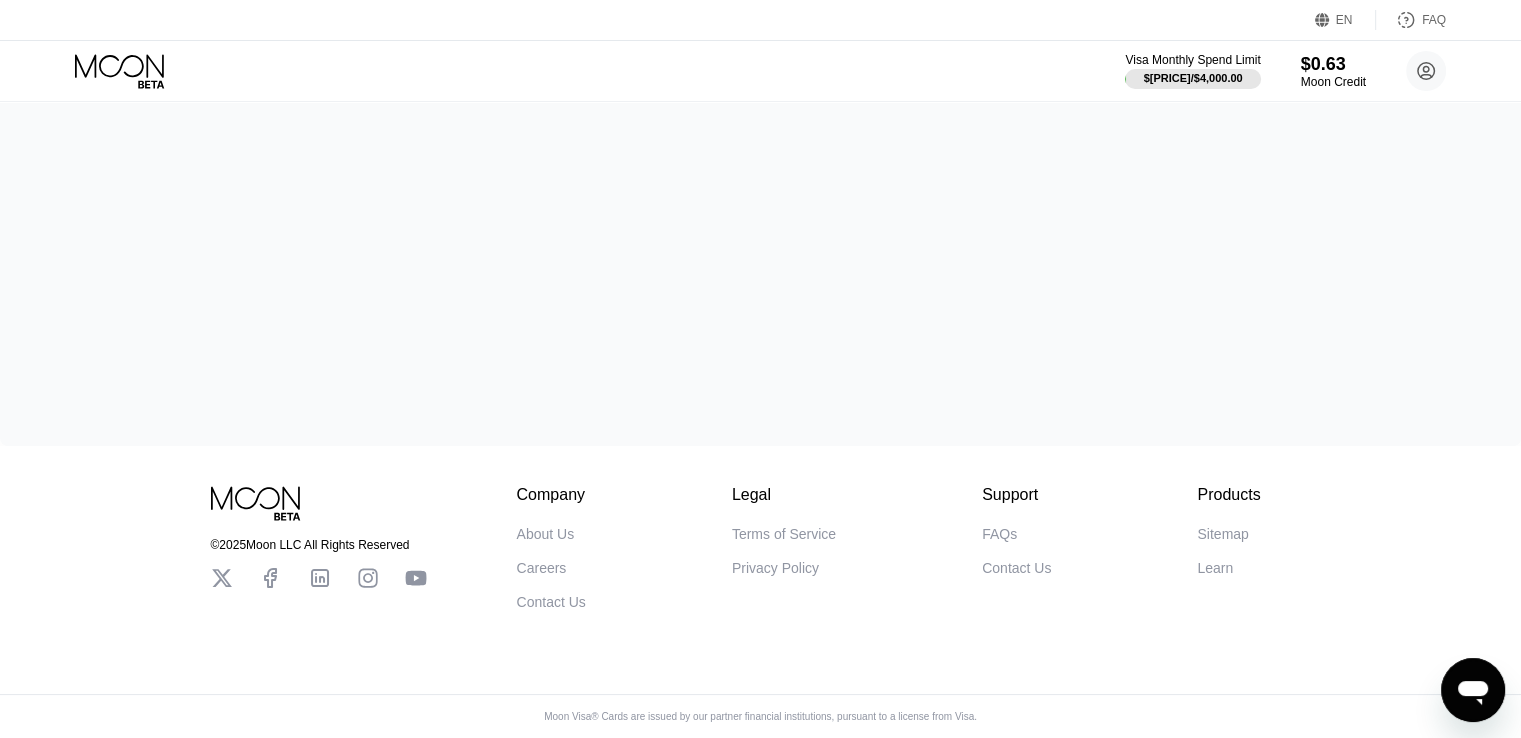 scroll, scrollTop: 0, scrollLeft: 0, axis: both 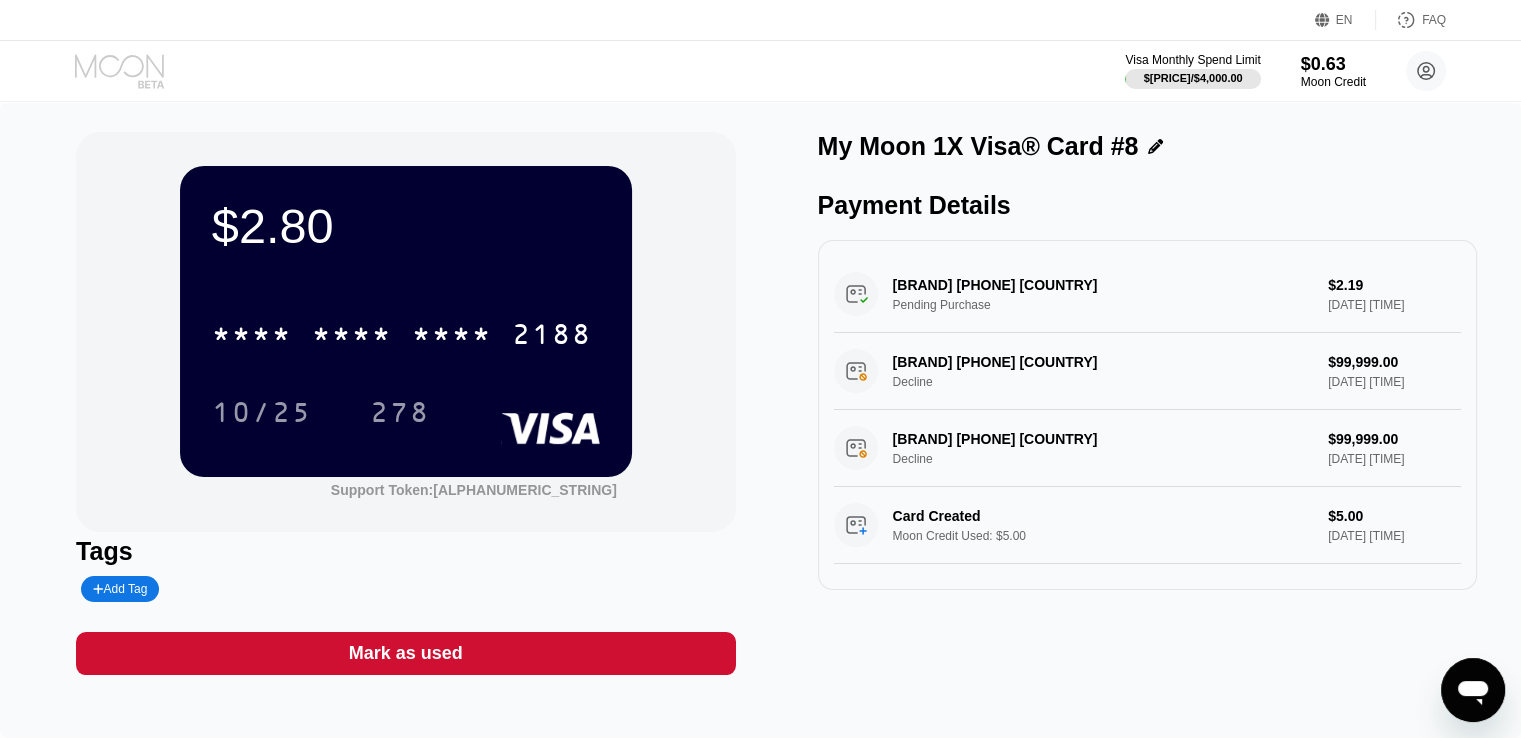 click 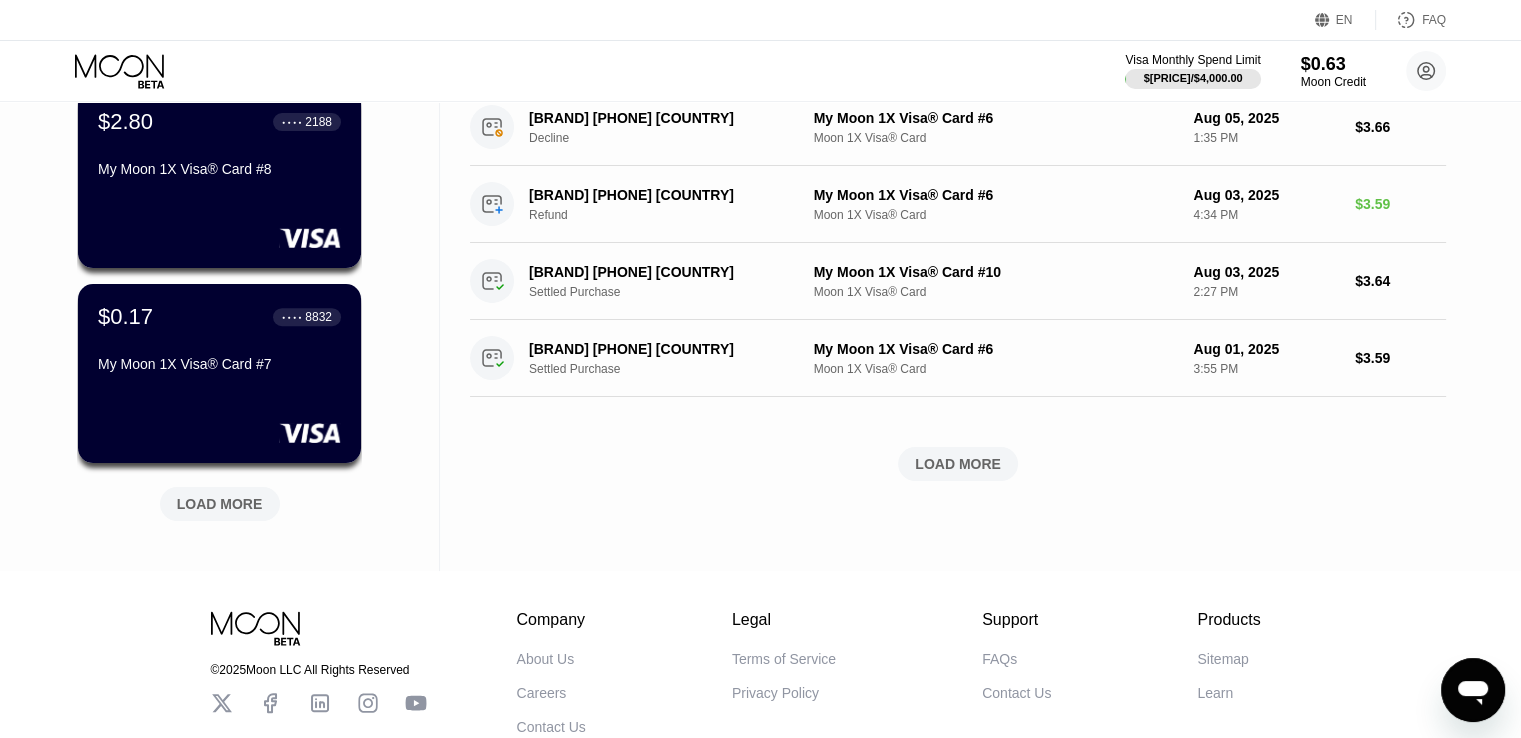 scroll, scrollTop: 743, scrollLeft: 0, axis: vertical 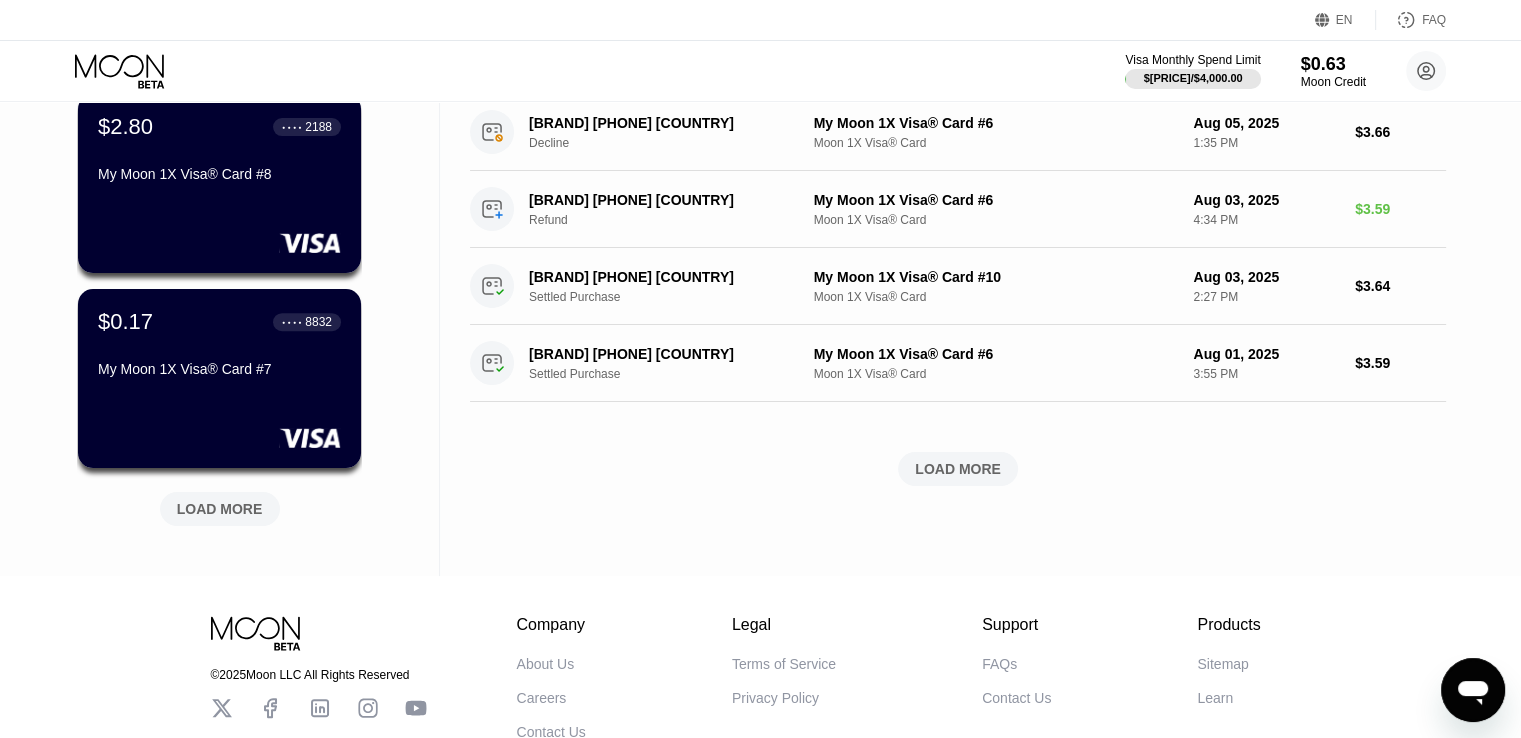 click on "LOAD MORE" at bounding box center [220, 509] 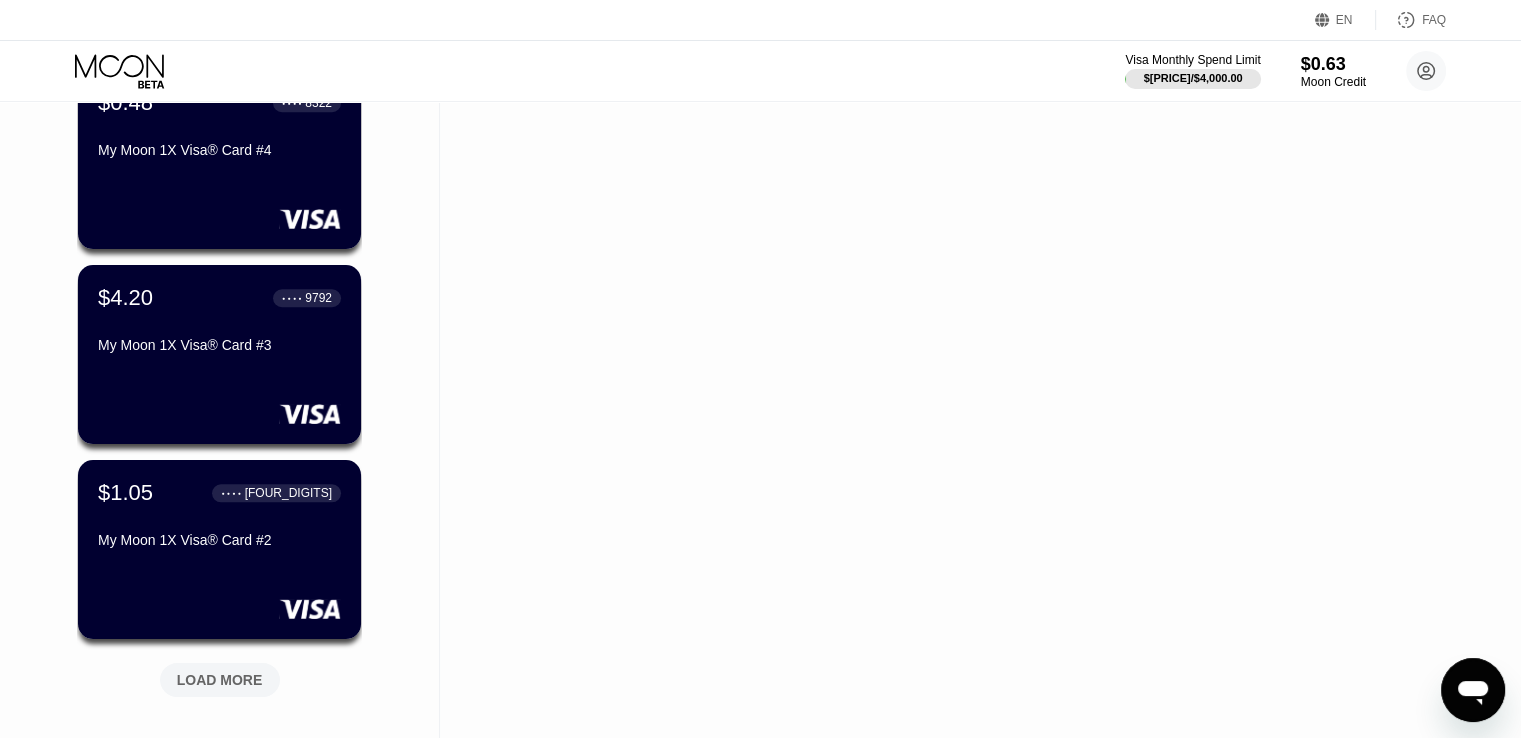 scroll, scrollTop: 1538, scrollLeft: 0, axis: vertical 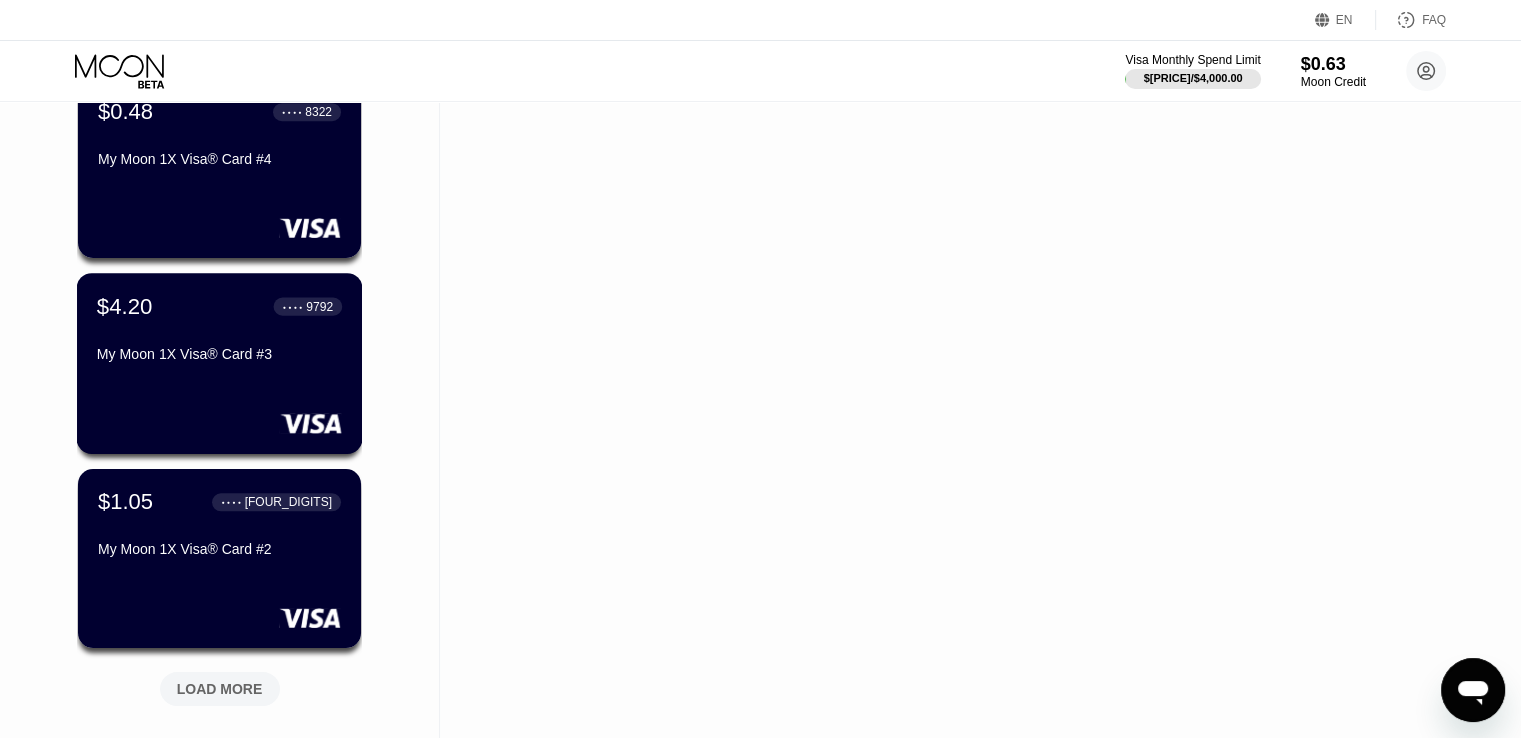 click on "$4.20 ● ● ● ● 9792 My Moon 1X Visa® Card #3" at bounding box center [220, 363] 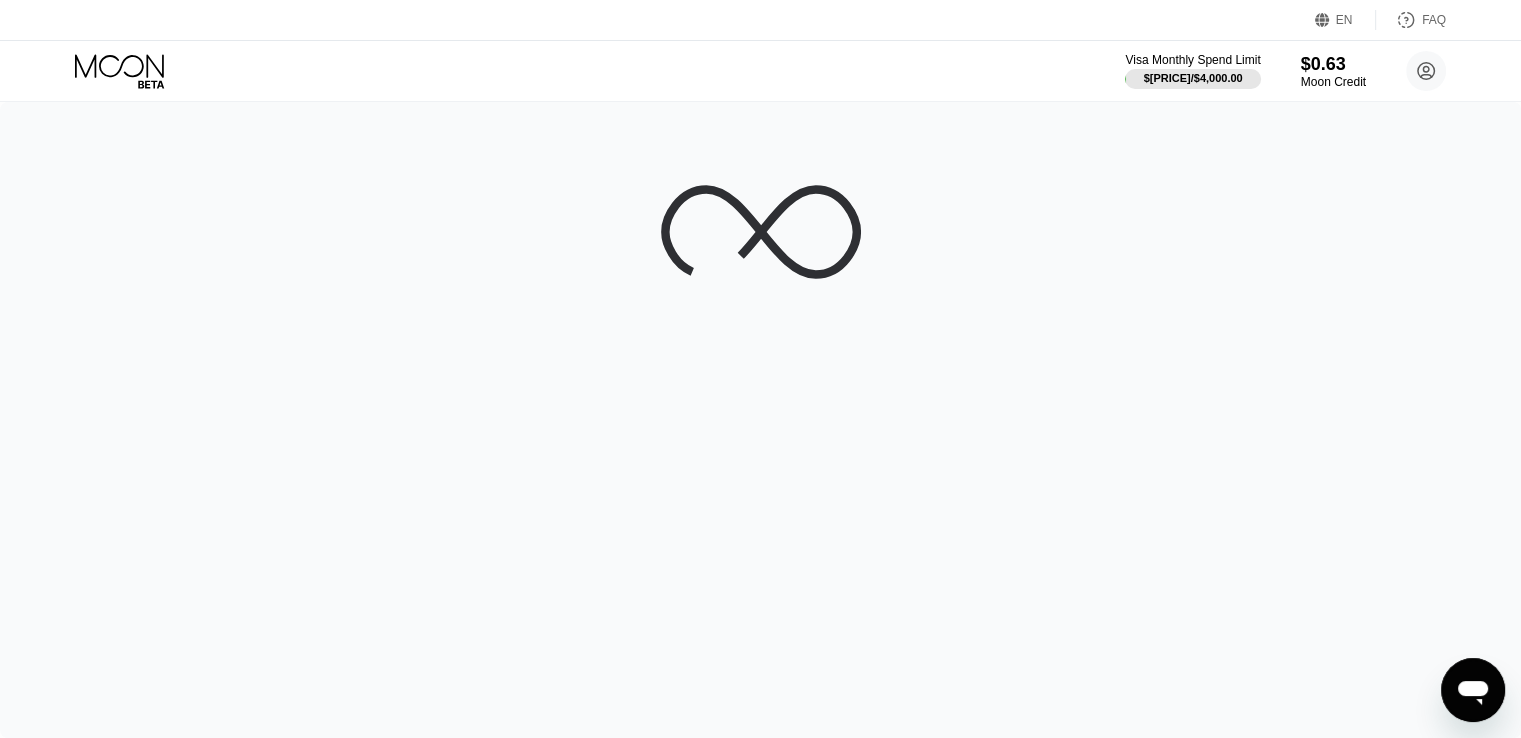 scroll, scrollTop: 0, scrollLeft: 0, axis: both 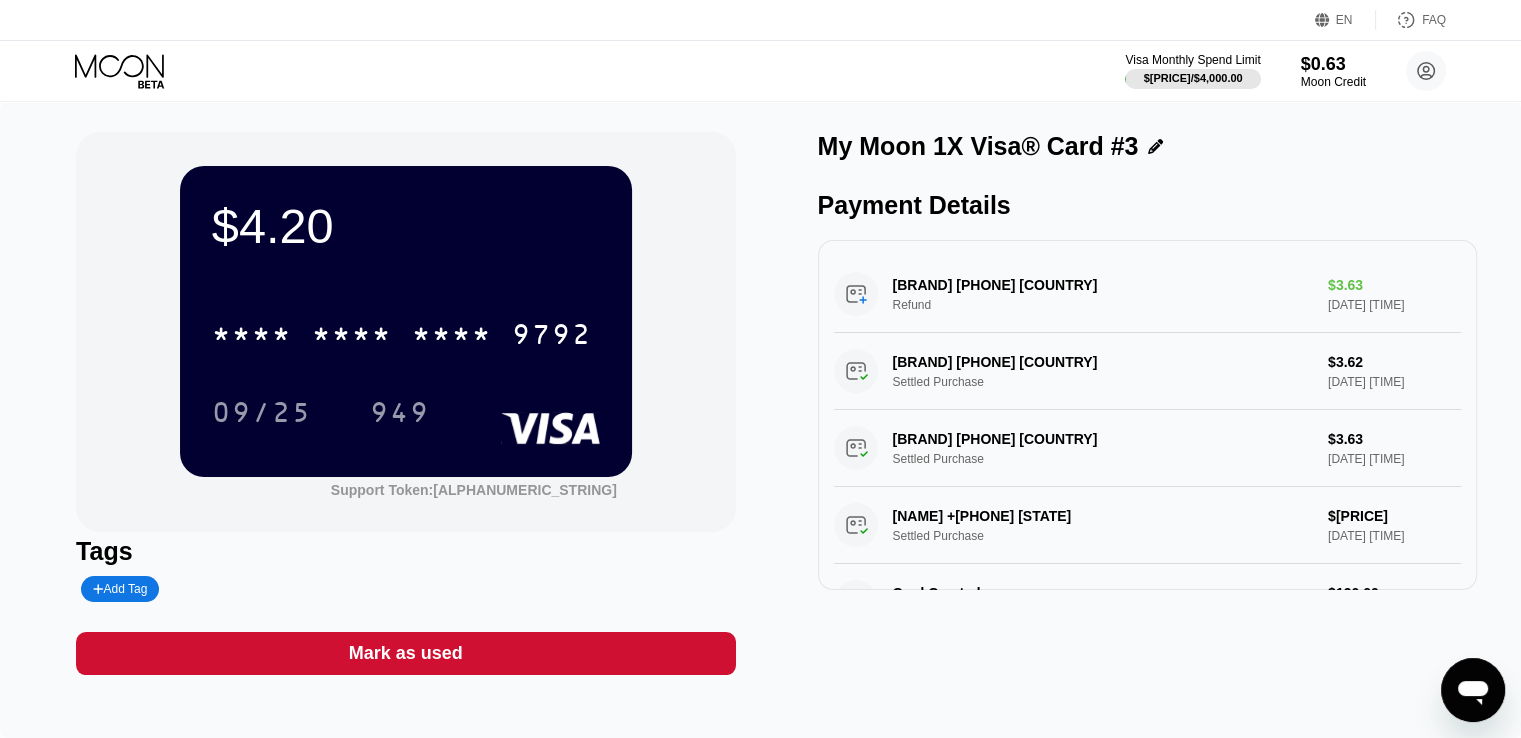 click 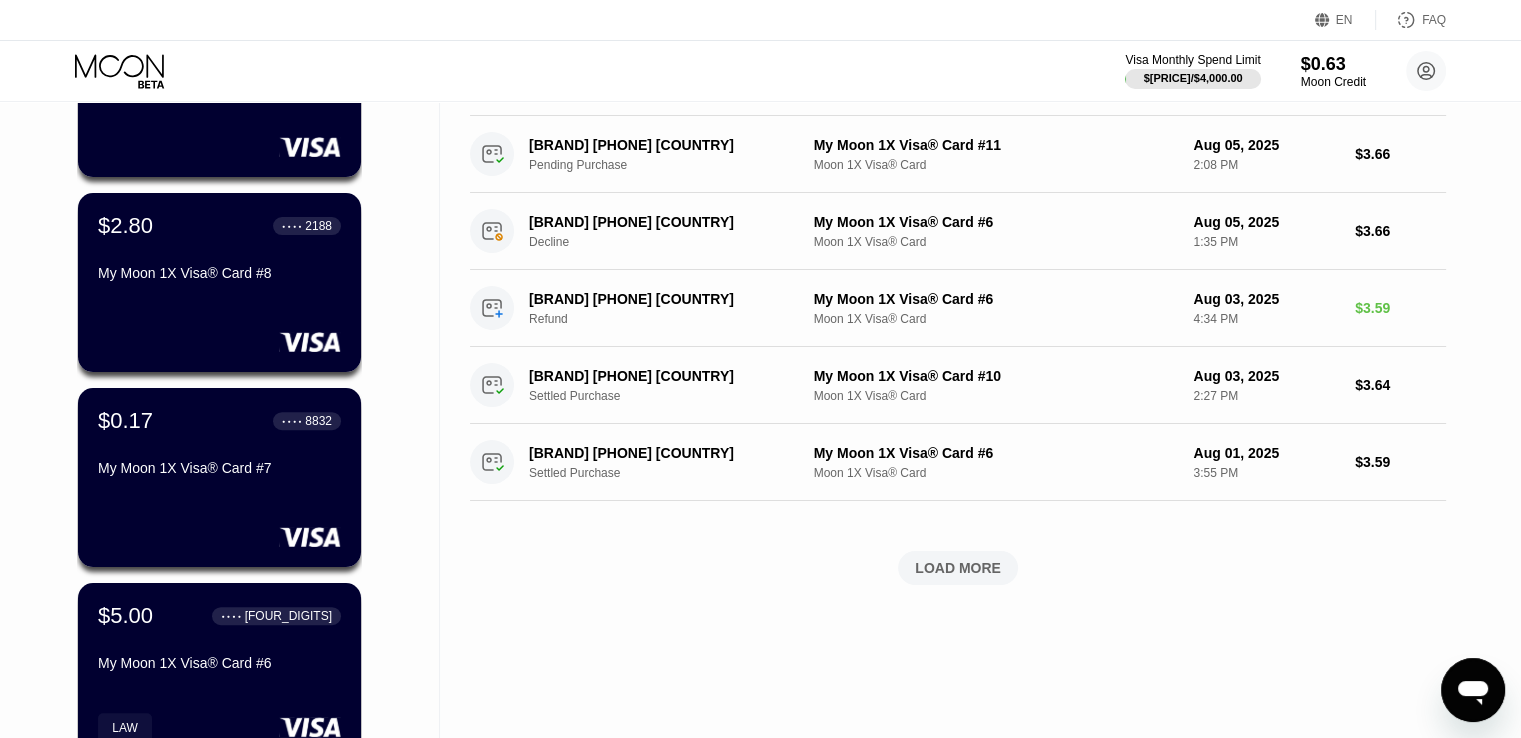 scroll, scrollTop: 637, scrollLeft: 0, axis: vertical 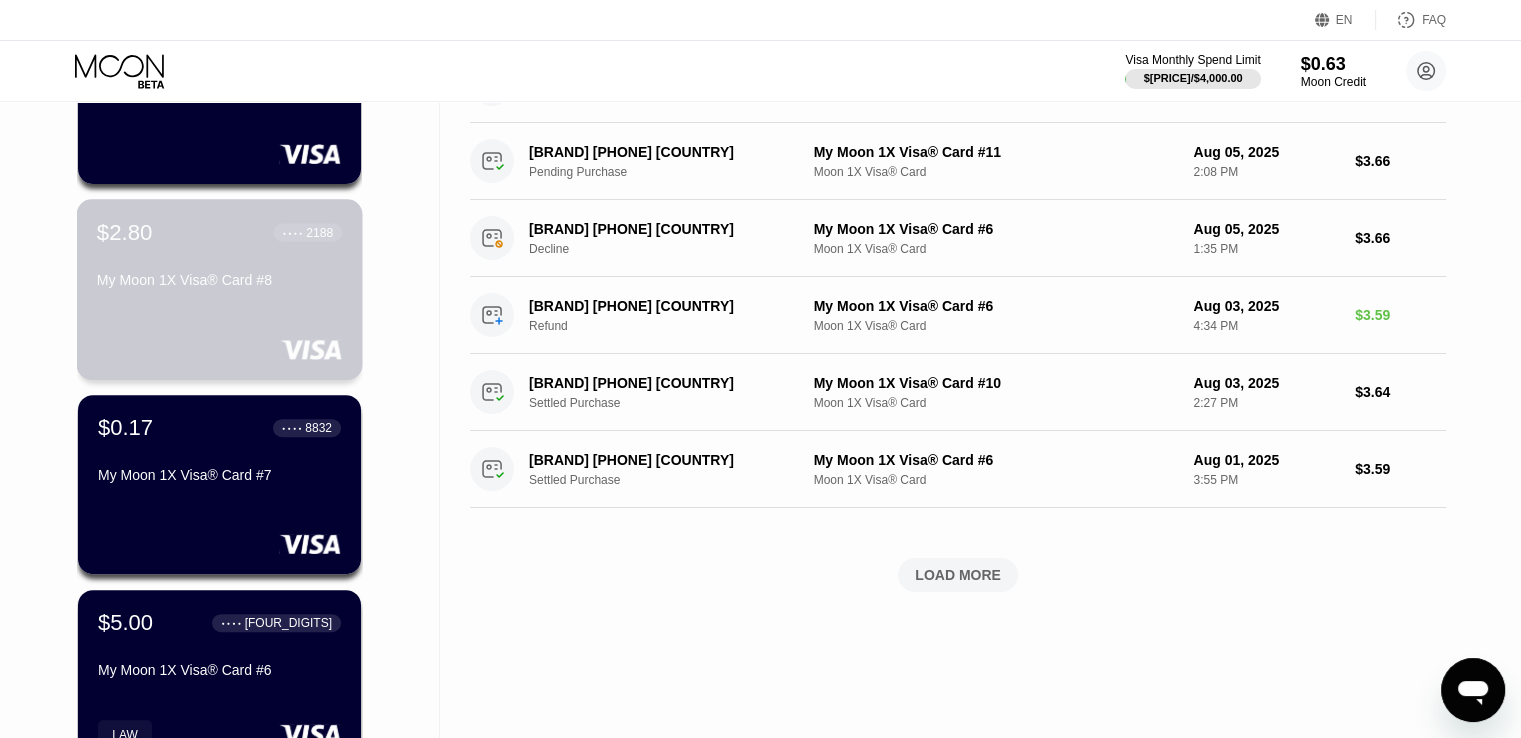 click on "$2.80 ● ● ● ● 2188 My Moon 1X Visa® Card #8" at bounding box center [220, 289] 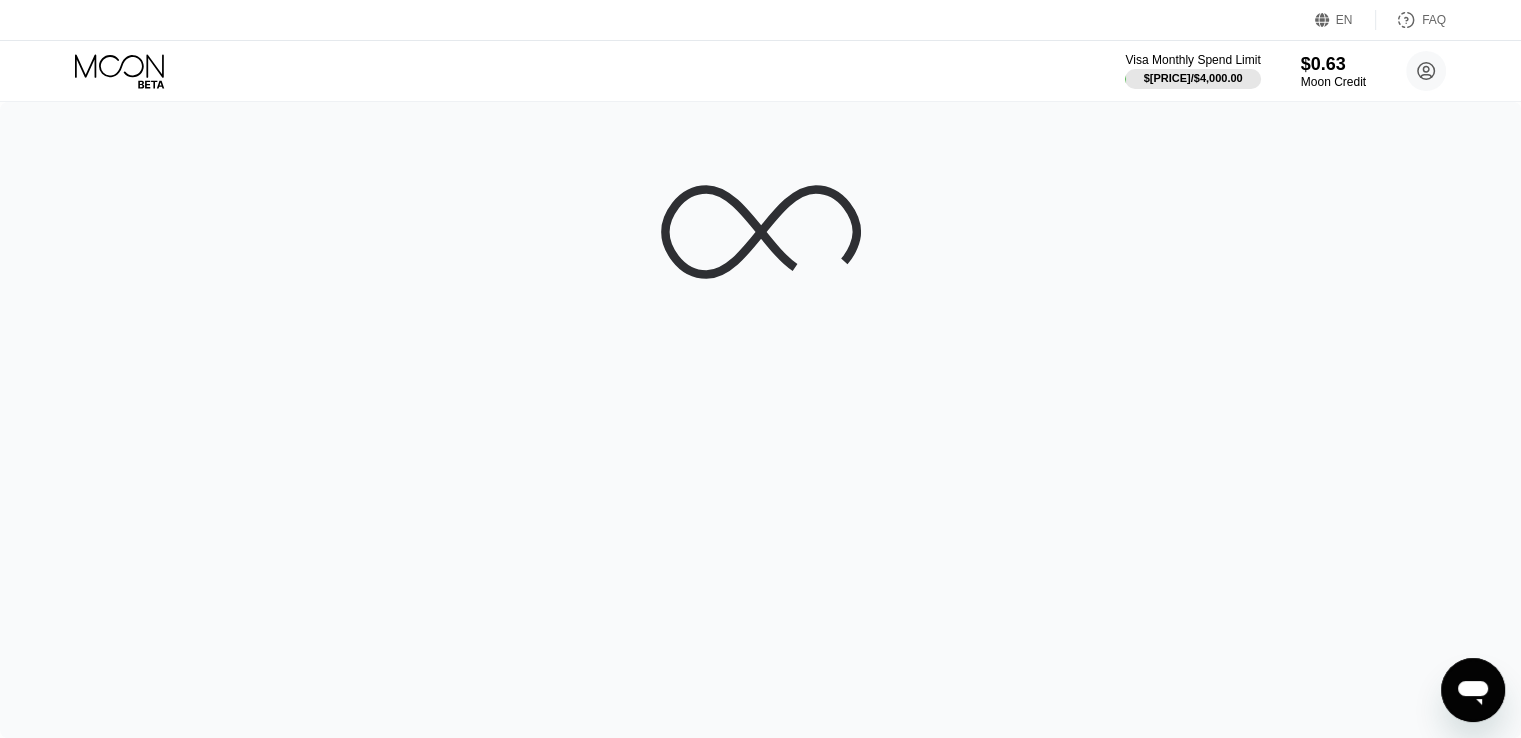 scroll, scrollTop: 0, scrollLeft: 0, axis: both 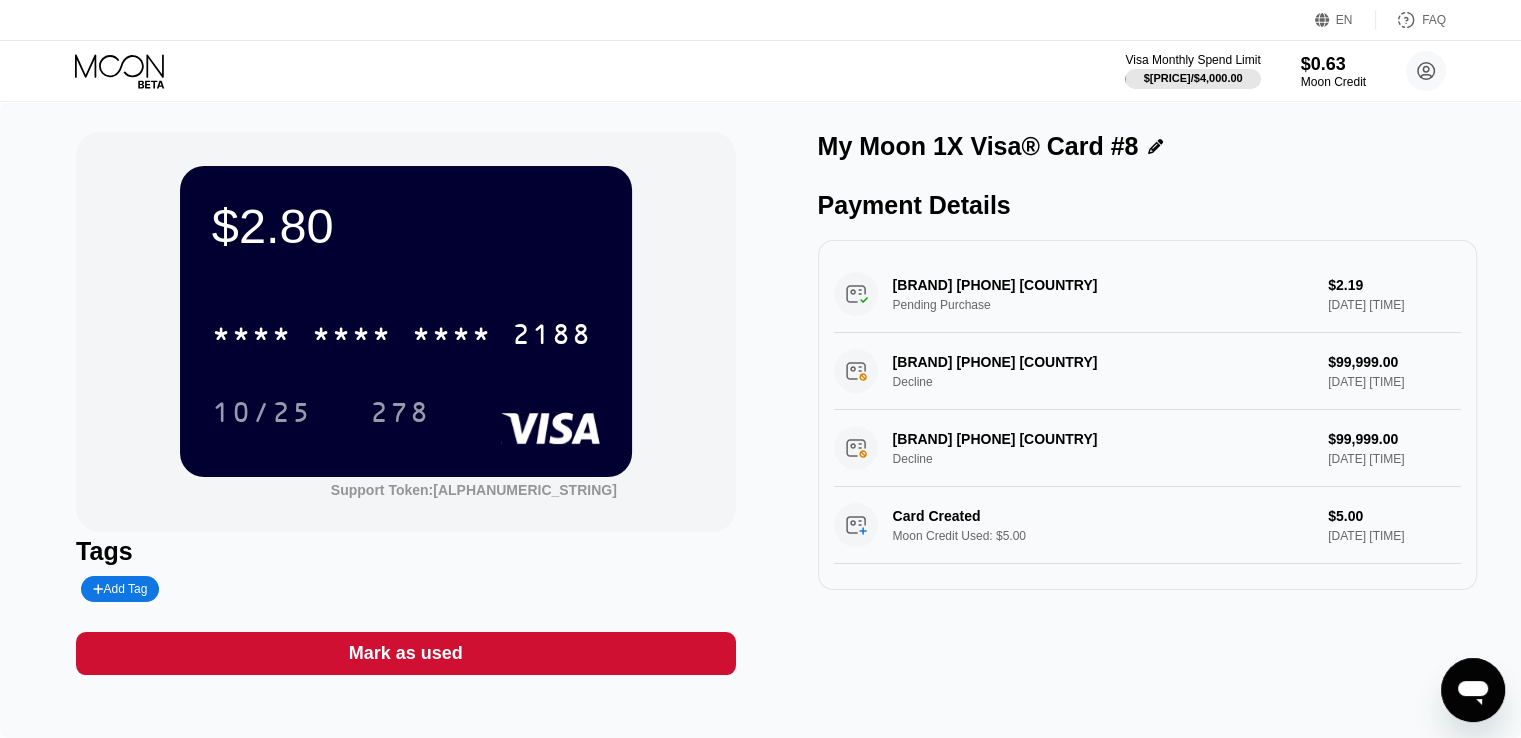 click 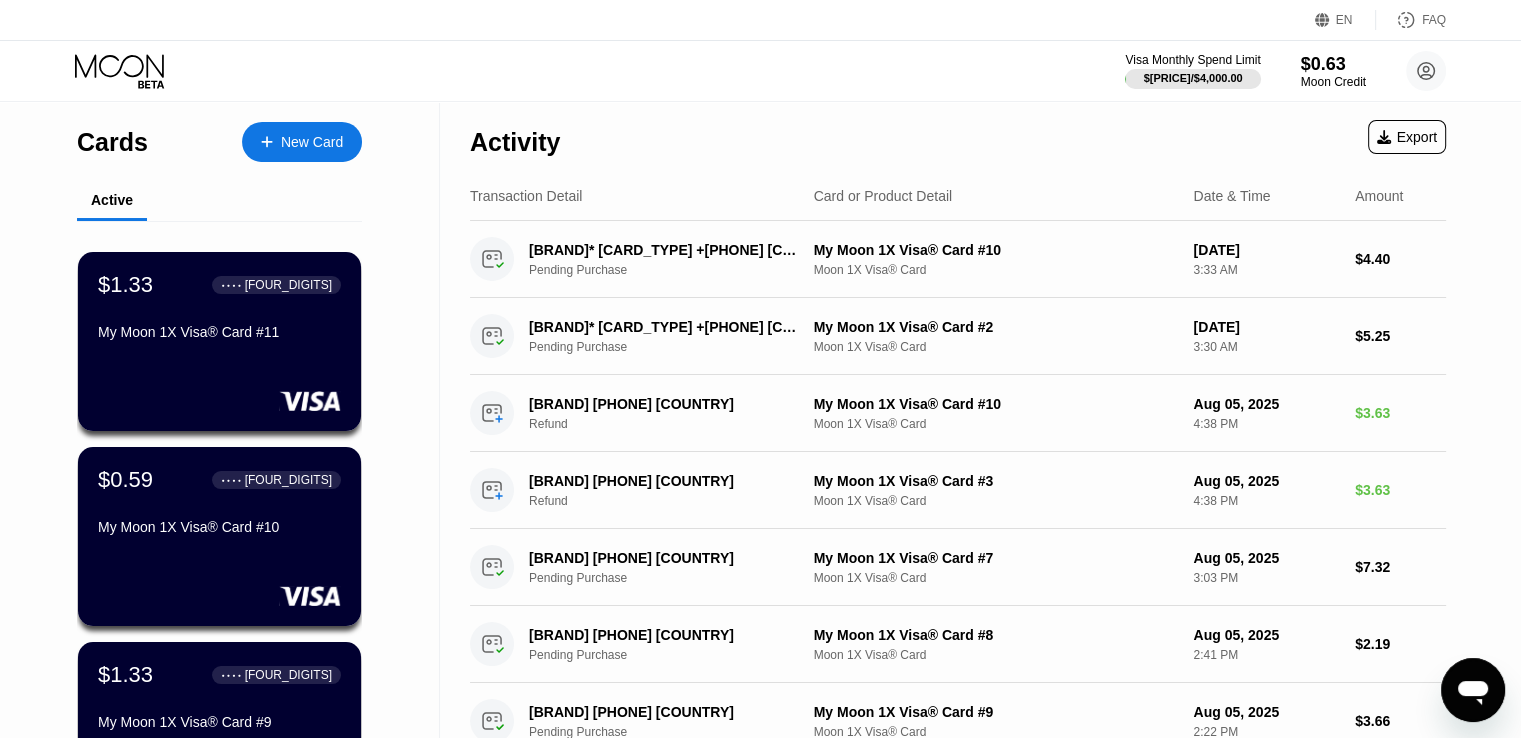 scroll, scrollTop: 644, scrollLeft: 0, axis: vertical 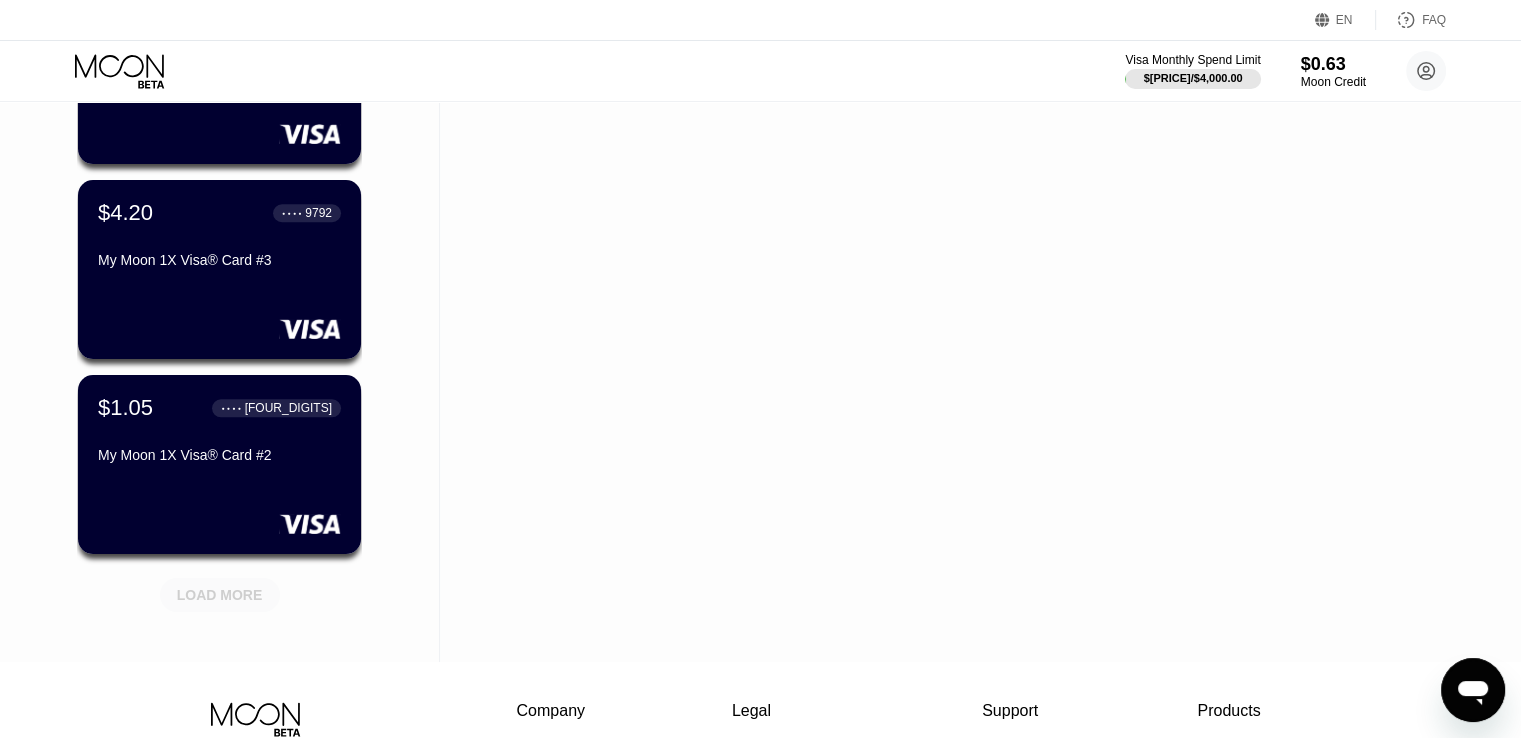 click on "LOAD MORE" at bounding box center [220, 595] 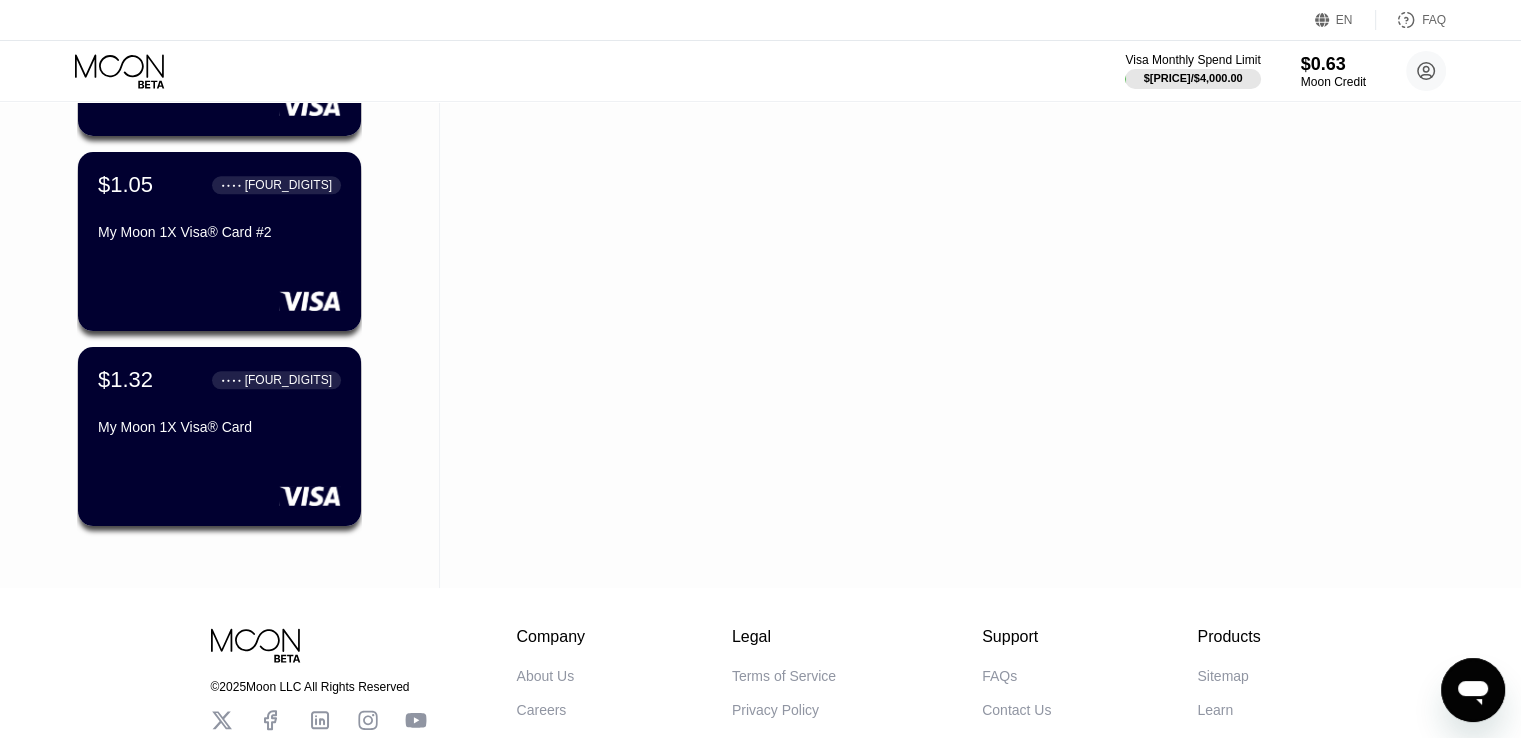 scroll, scrollTop: 1996, scrollLeft: 0, axis: vertical 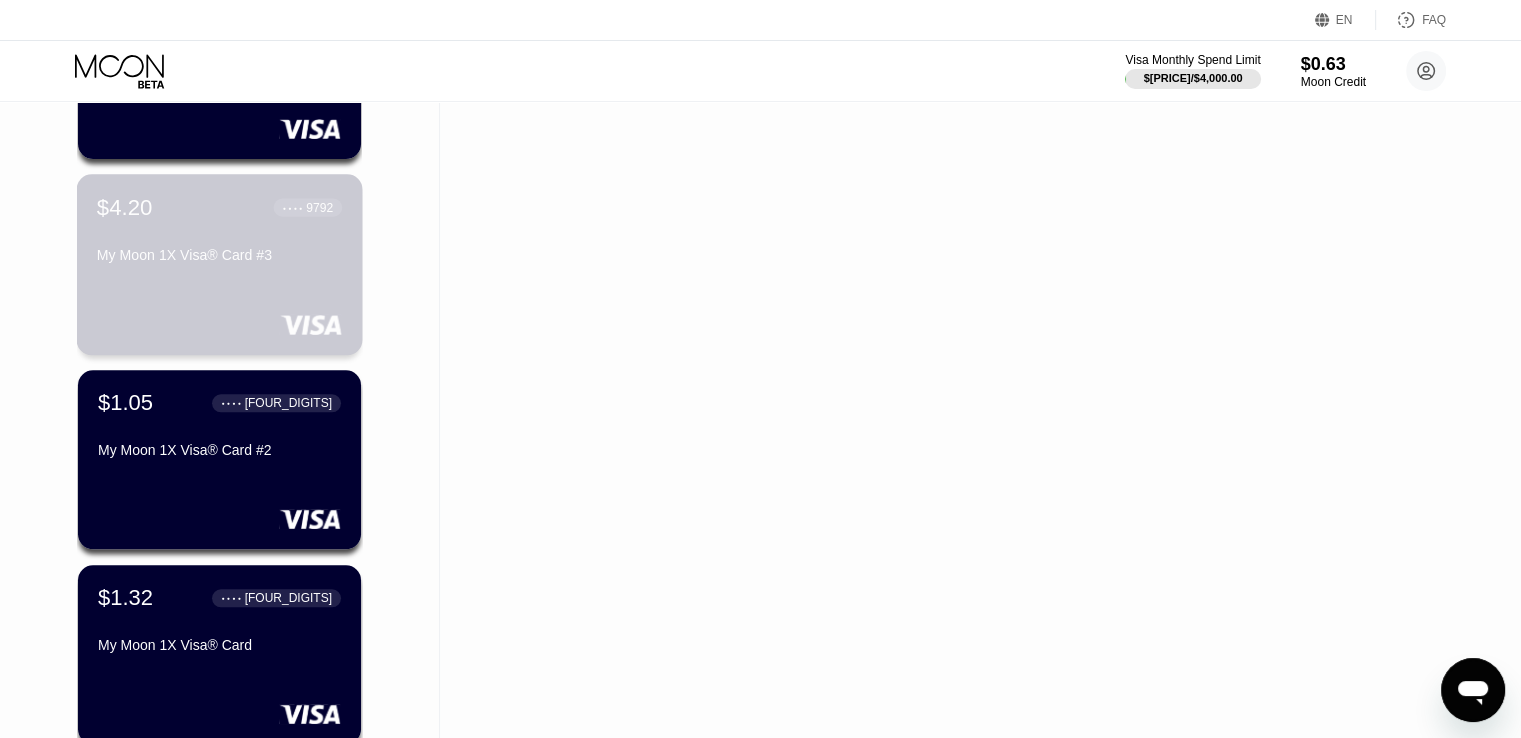 click on "$4.20 ● ● ● ● 9792" at bounding box center [219, 207] 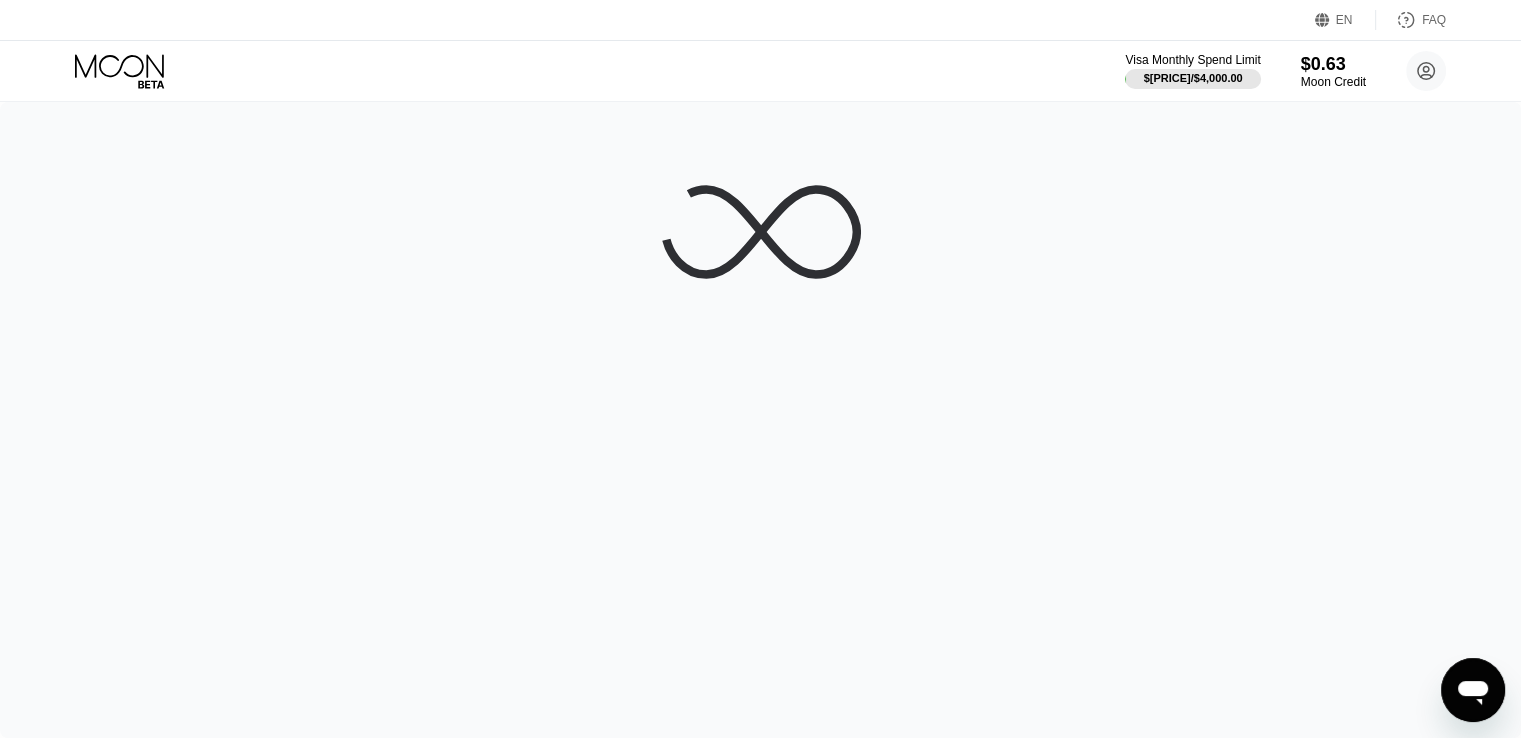 scroll, scrollTop: 0, scrollLeft: 0, axis: both 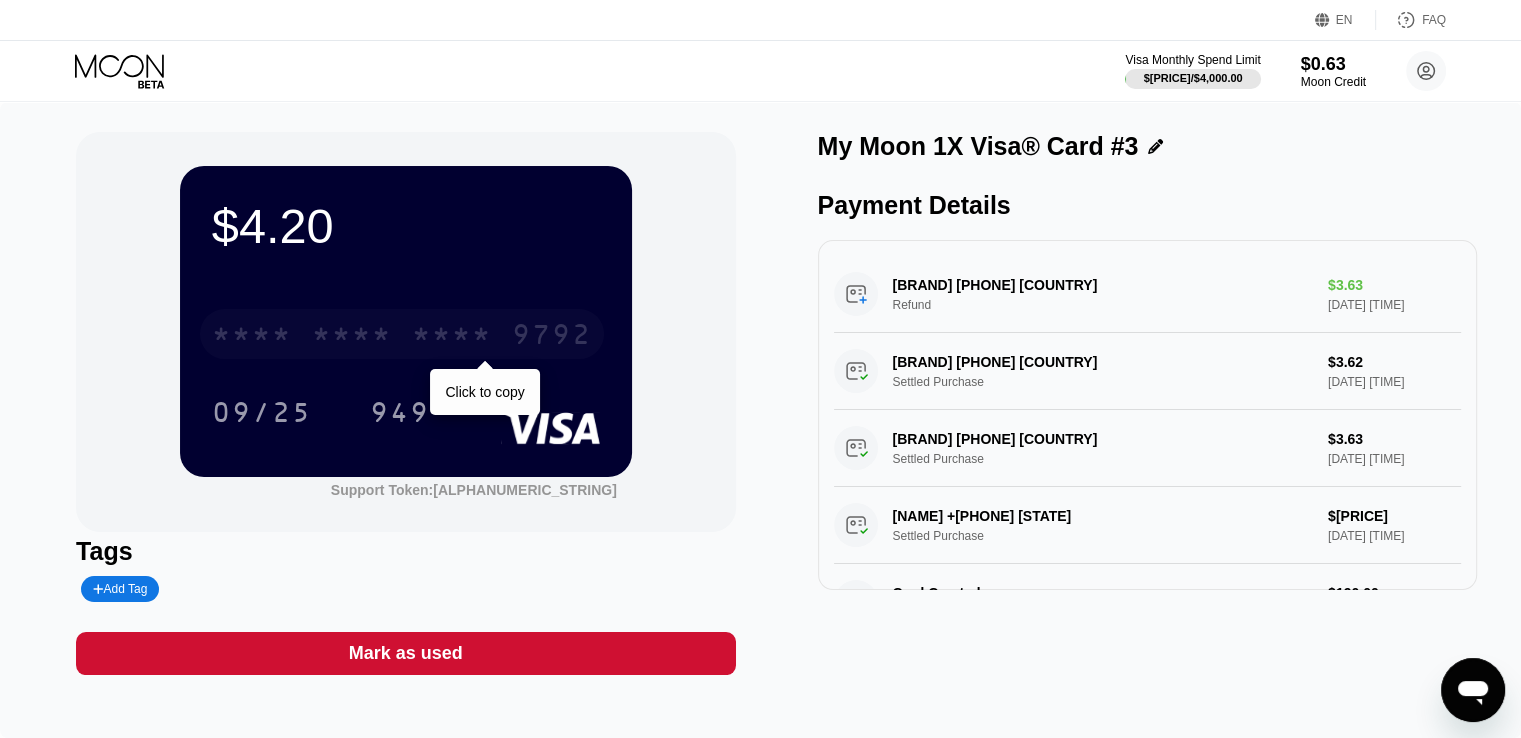 click on "* * * * * * * * * * * * 9792" at bounding box center [402, 334] 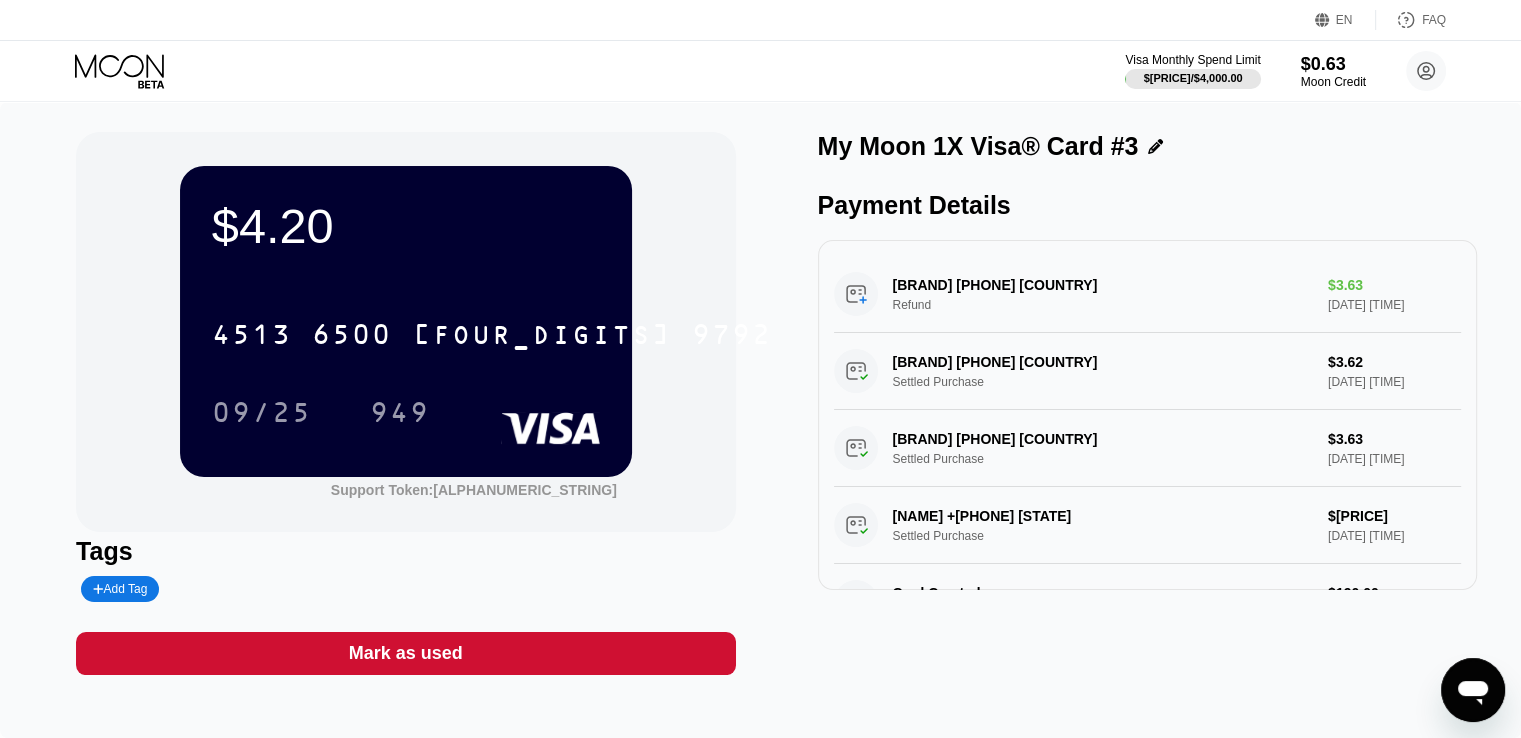 click on "My Moon 1X Visa® Card #3 Payment Details CRAIGSLIST.ORG           415-399-5200 US Refund $3.63 Aug 05, 2025 4:38 PM CRAIGSLIST.ORG           415-399-5200 US Settled Purchase $3.62 Jul 31, 2025 3:06 PM CRAIGSLIST.ORG           415-399-5200 US Settled Purchase $3.63 Jul 30, 2025 11:07 AM ROGER ACCOUNTING         +15192803758 CA Settled Purchase $182.16 Jul 29, 2025 1:17 PM Card Created 0.00163995 BTC via ONCHAIN $190.00 Jul 29, 2025 1:15 PM" at bounding box center (1147, 403) 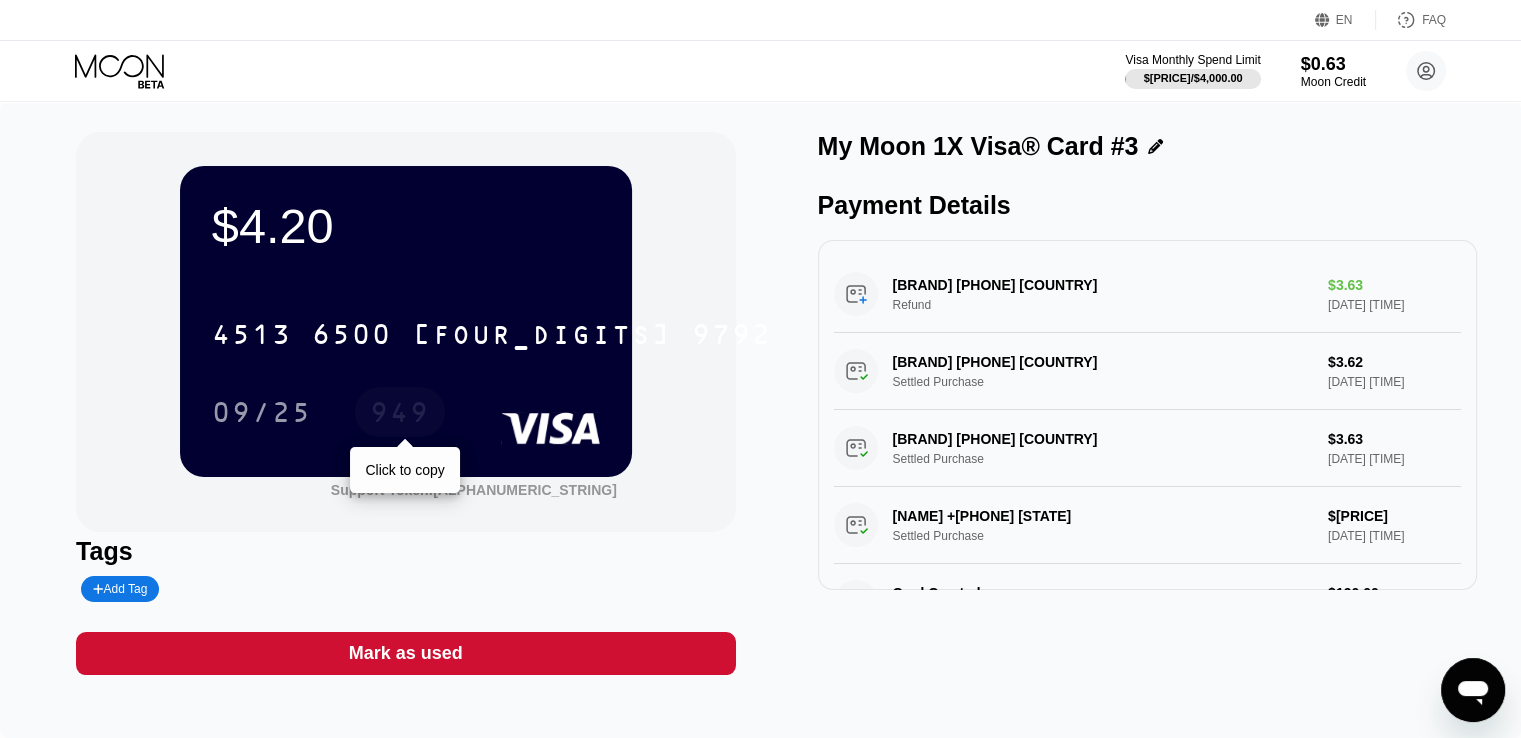 click on "949" at bounding box center (400, 415) 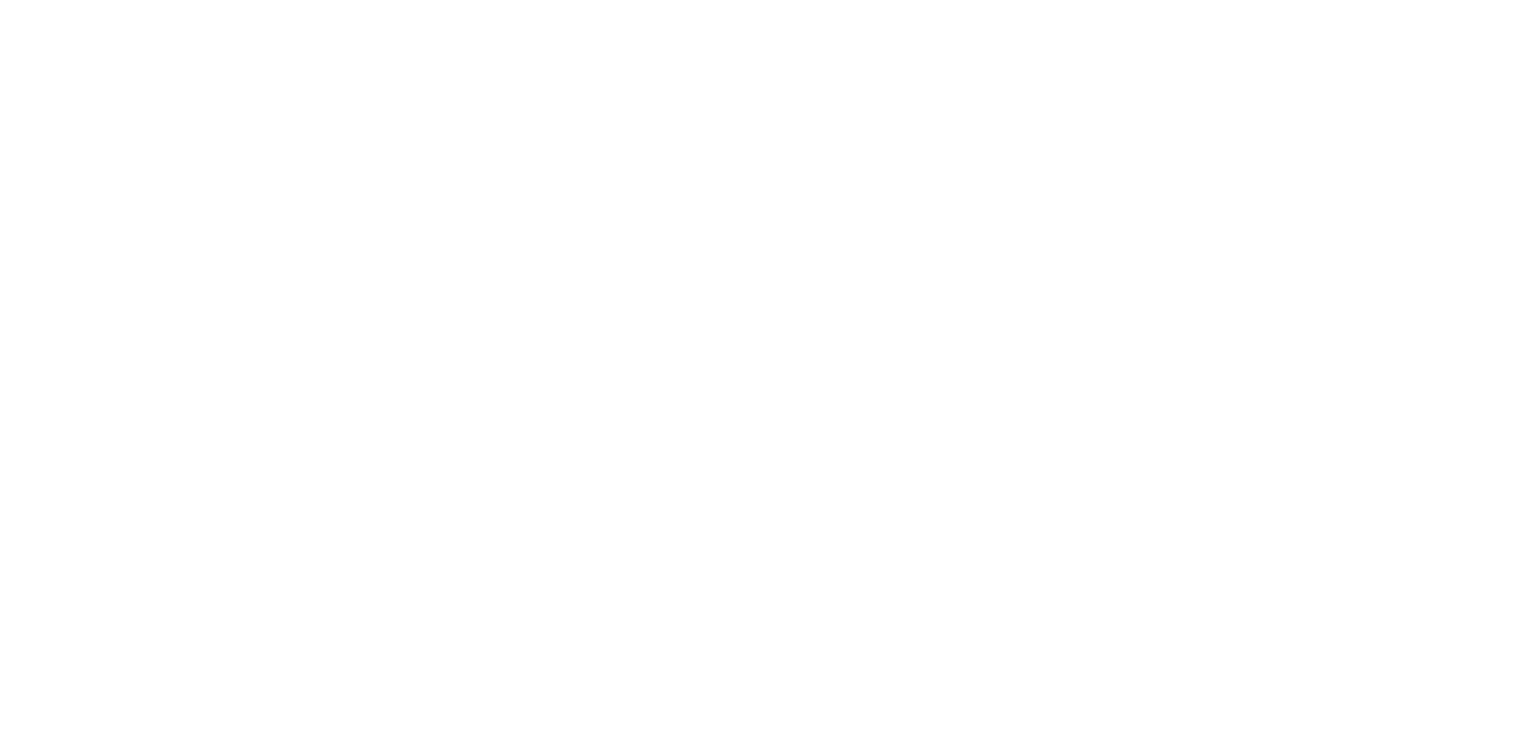 scroll, scrollTop: 0, scrollLeft: 0, axis: both 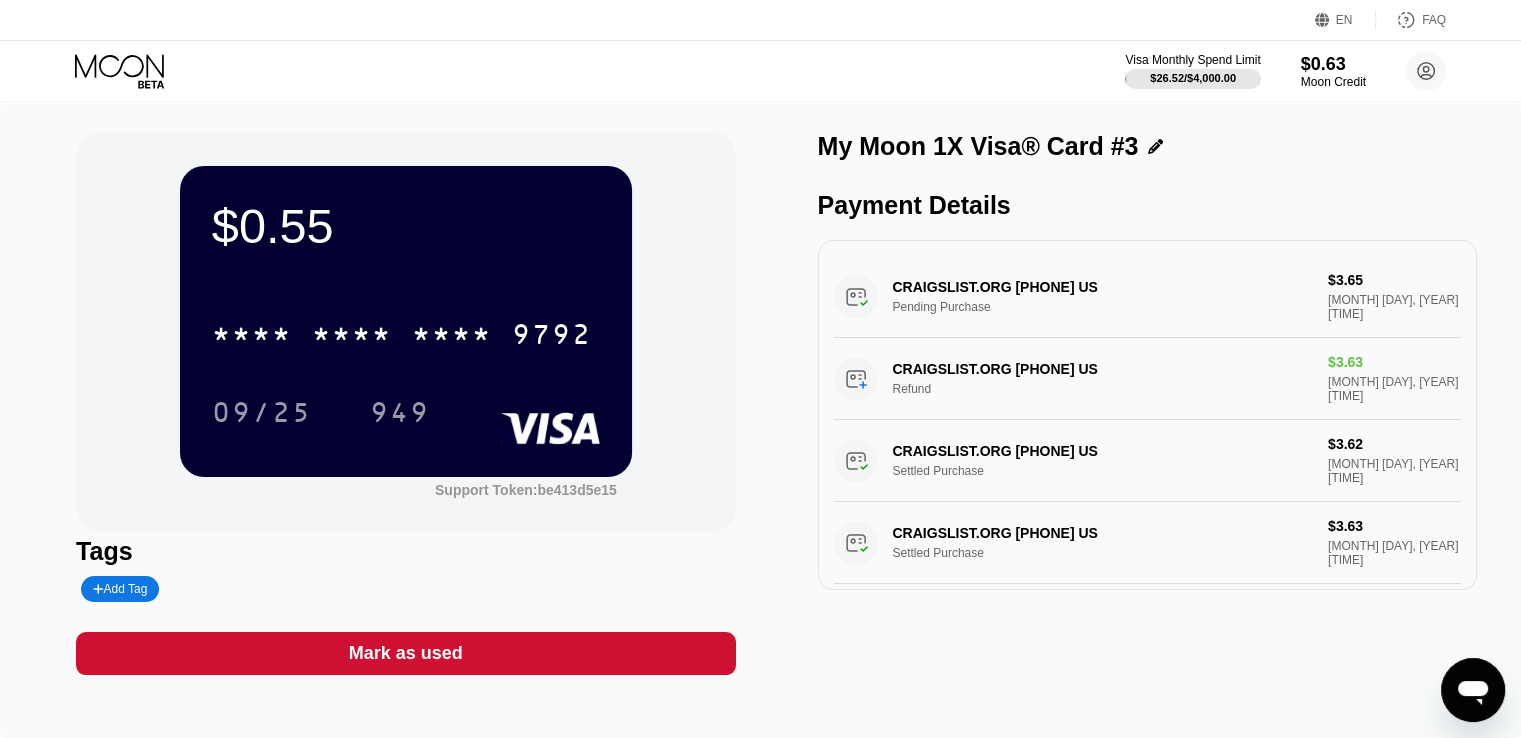 click on "$0.55 * * * * * * * * * * * * 9792 09/25 949 Support Token:  be413d5e15 Tags  Add Tag Mark as used My Moon 1X Visa® Card #3 Payment Details CRAIGSLIST.ORG           415-399-5200 US Pending Purchase $3.65 Aug 06, 2025 10:10 AM CRAIGSLIST.ORG           415-399-5200 US Refund $3.63 Aug 05, 2025 4:38 PM CRAIGSLIST.ORG           415-399-5200 US Settled Purchase $3.62 Jul 31, 2025 3:06 PM CRAIGSLIST.ORG           415-399-5200 US Settled Purchase $3.63 Jul 30, 2025 11:07 AM ROGER ACCOUNTING         +15192803758 CA Settled Purchase $182.16 Jul 29, 2025 1:17 PM Card Created 0.00163995 BTC via ONCHAIN $190.00 Jul 29, 2025 1:15 PM" at bounding box center (760, 420) 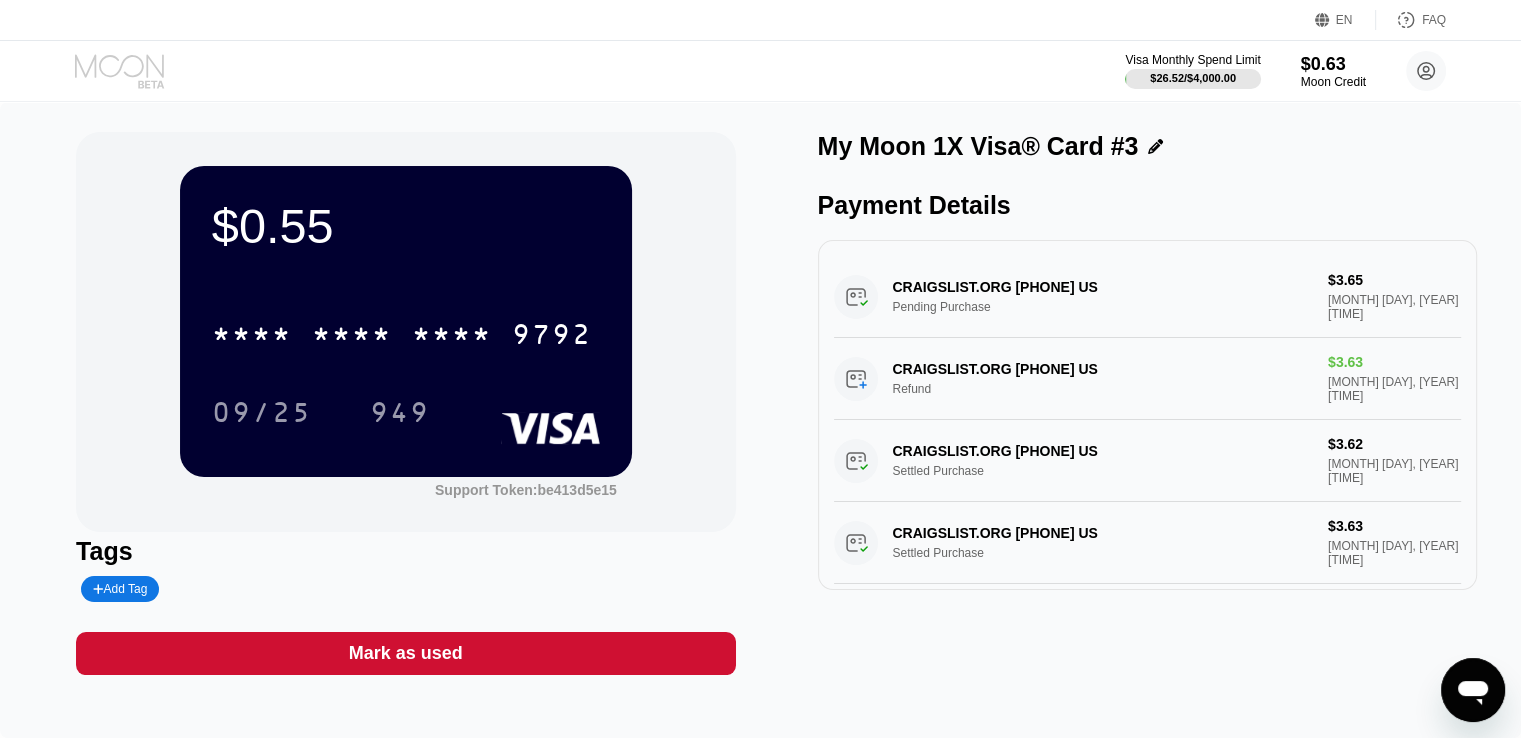 click 